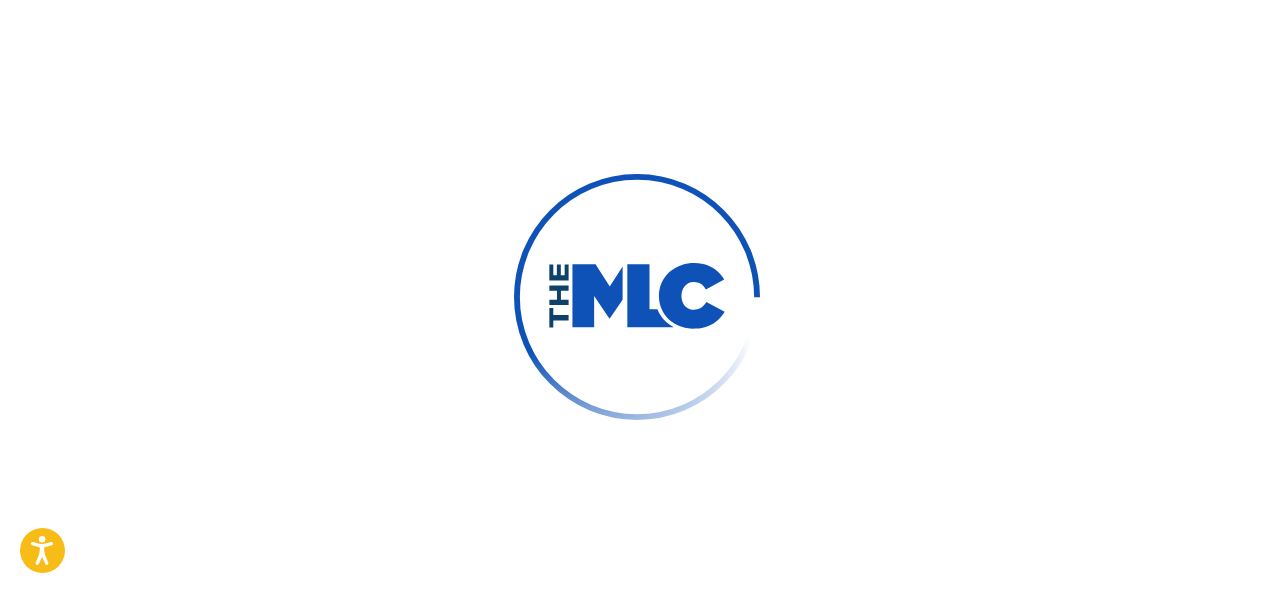 scroll, scrollTop: 0, scrollLeft: 0, axis: both 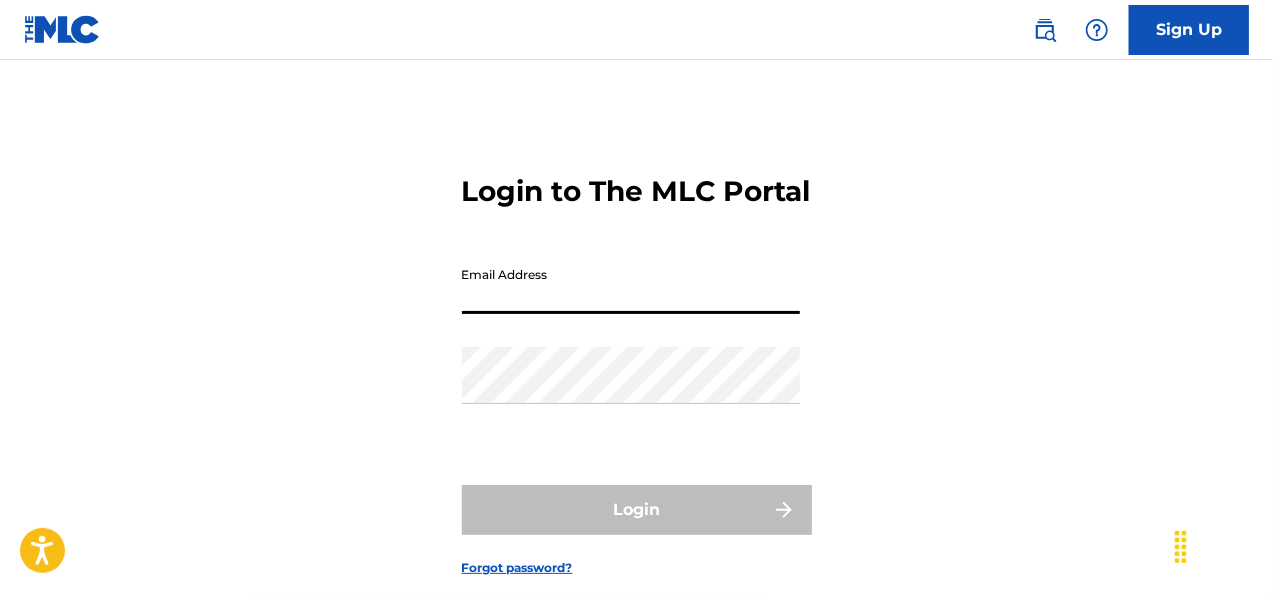 click on "Email Address" at bounding box center (631, 285) 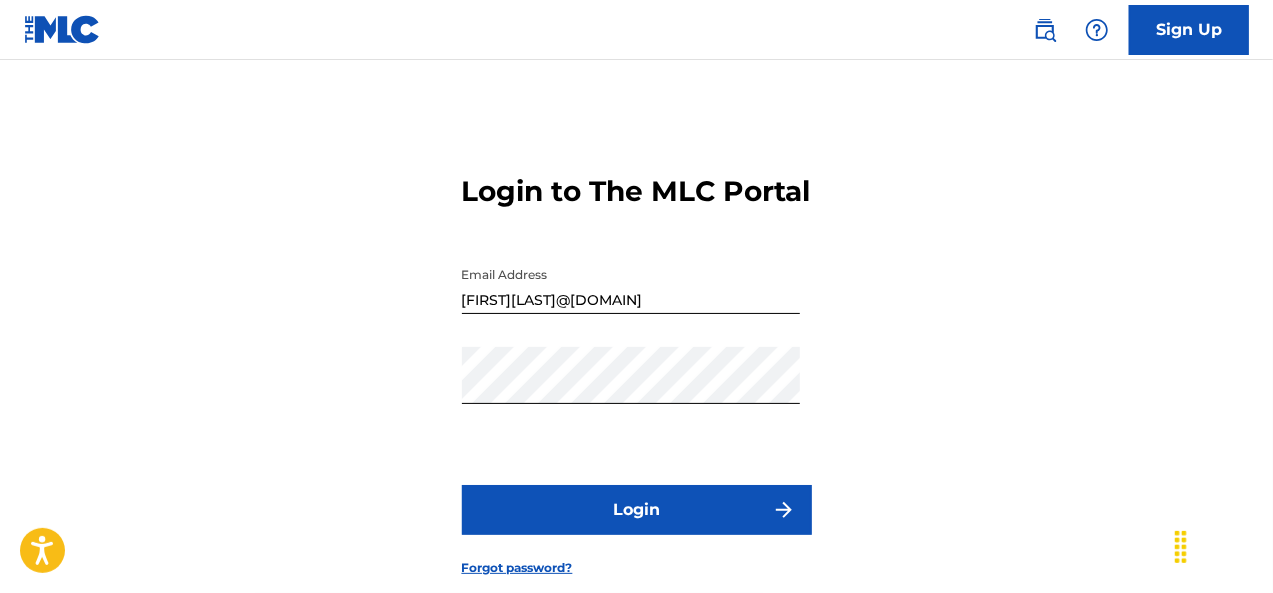 click on "Login" at bounding box center [637, 510] 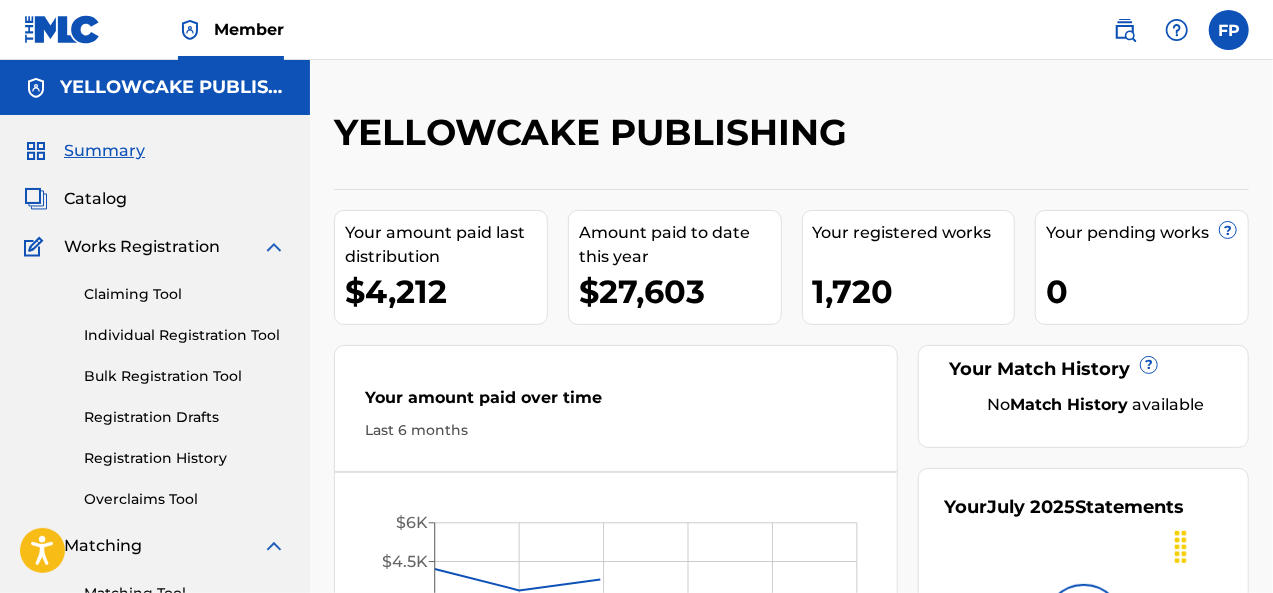 scroll, scrollTop: 0, scrollLeft: 0, axis: both 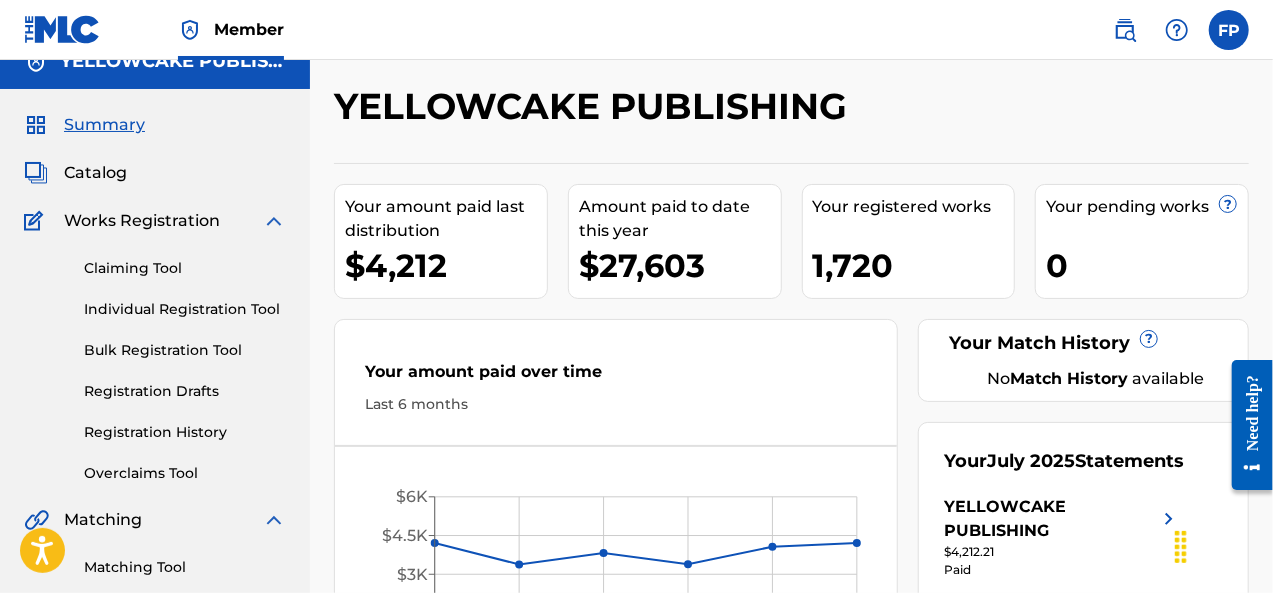 click on "Registration History" at bounding box center [185, 432] 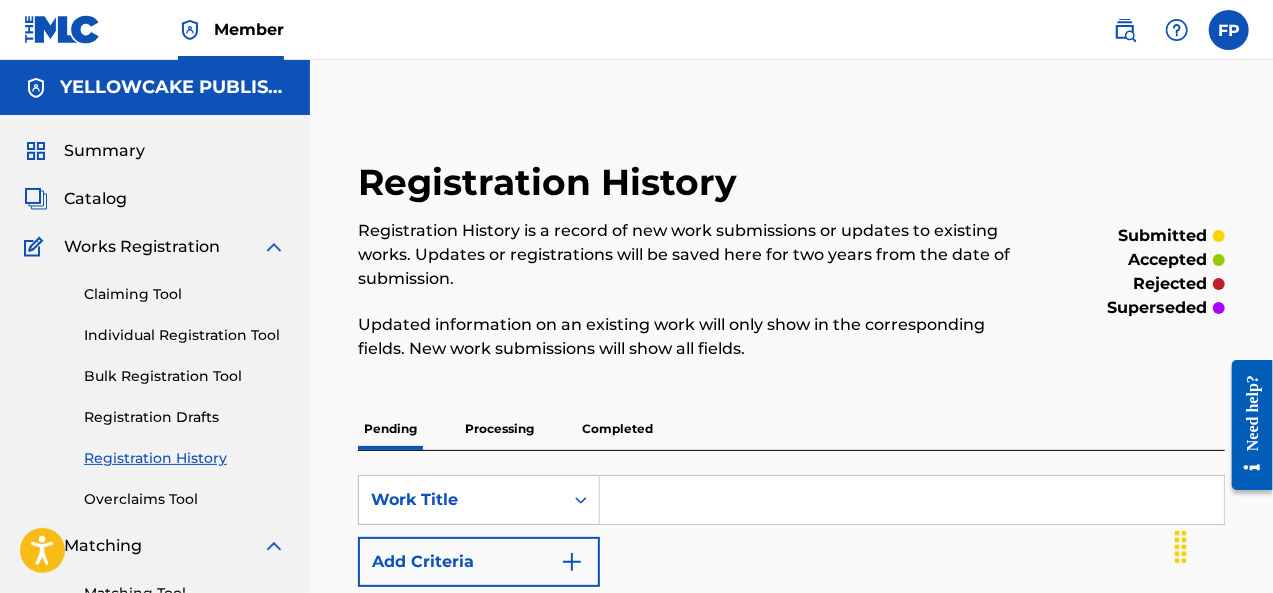 scroll, scrollTop: 288, scrollLeft: 0, axis: vertical 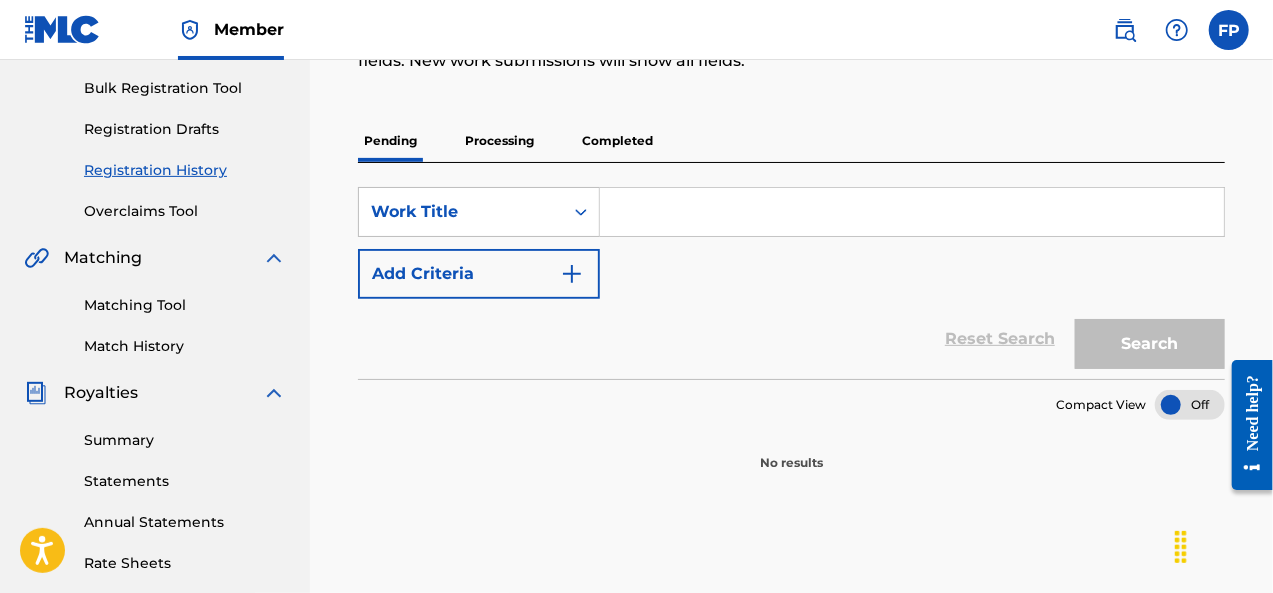 click at bounding box center [912, 212] 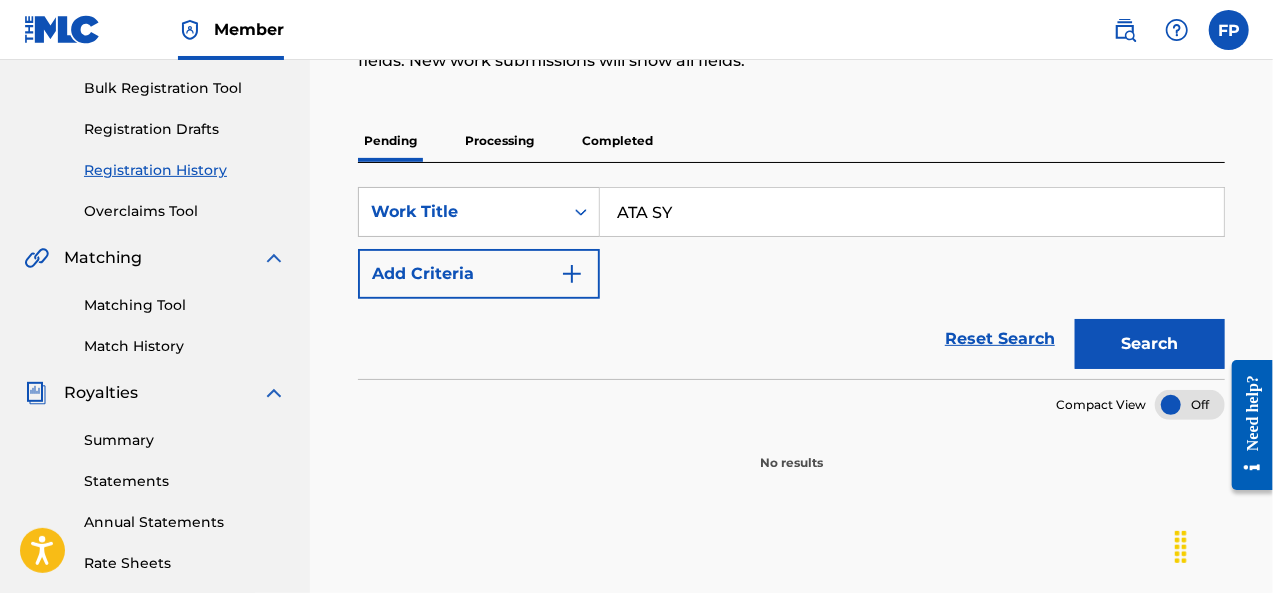 type on "ATA SY" 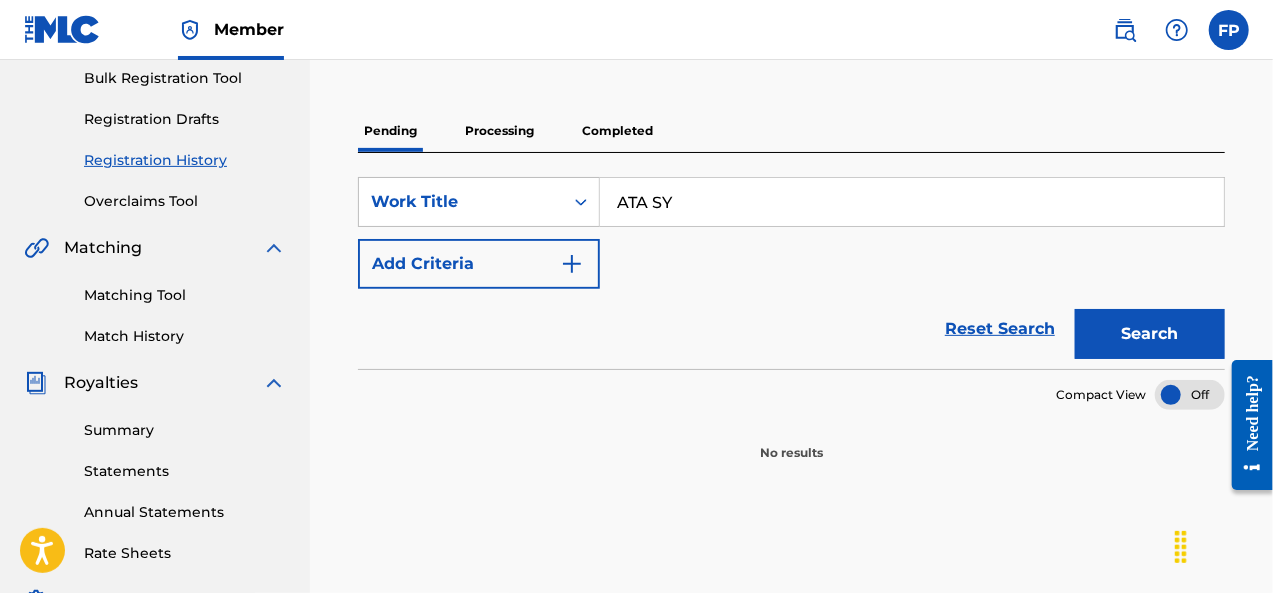 scroll, scrollTop: 195, scrollLeft: 0, axis: vertical 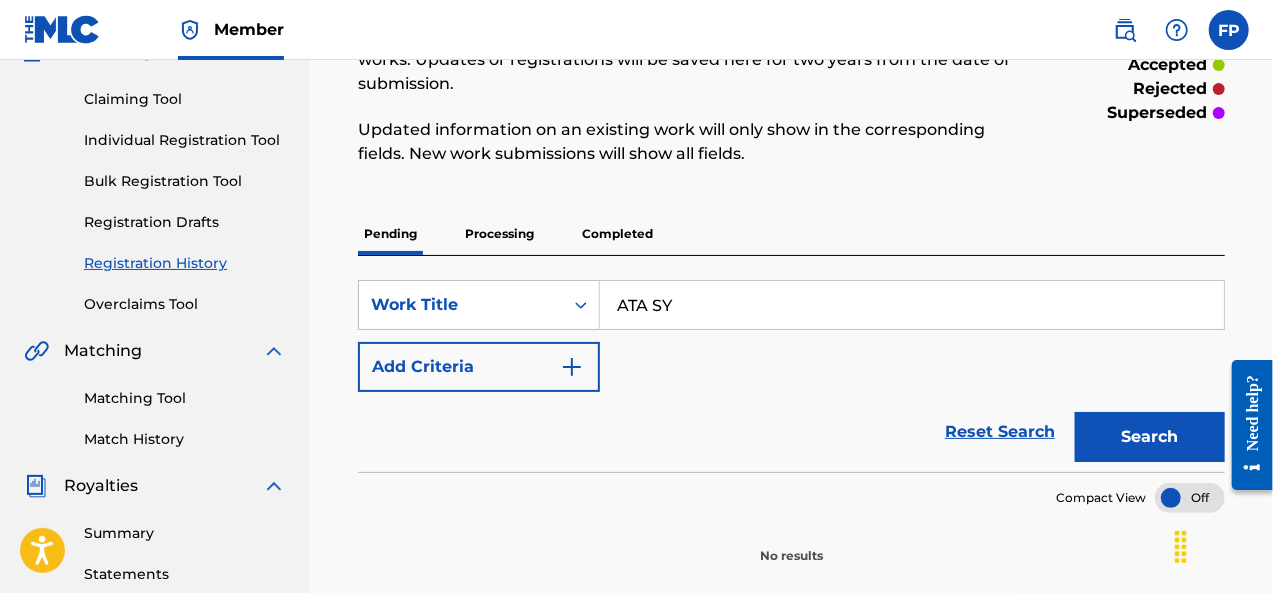 click on "Processing" at bounding box center (499, 234) 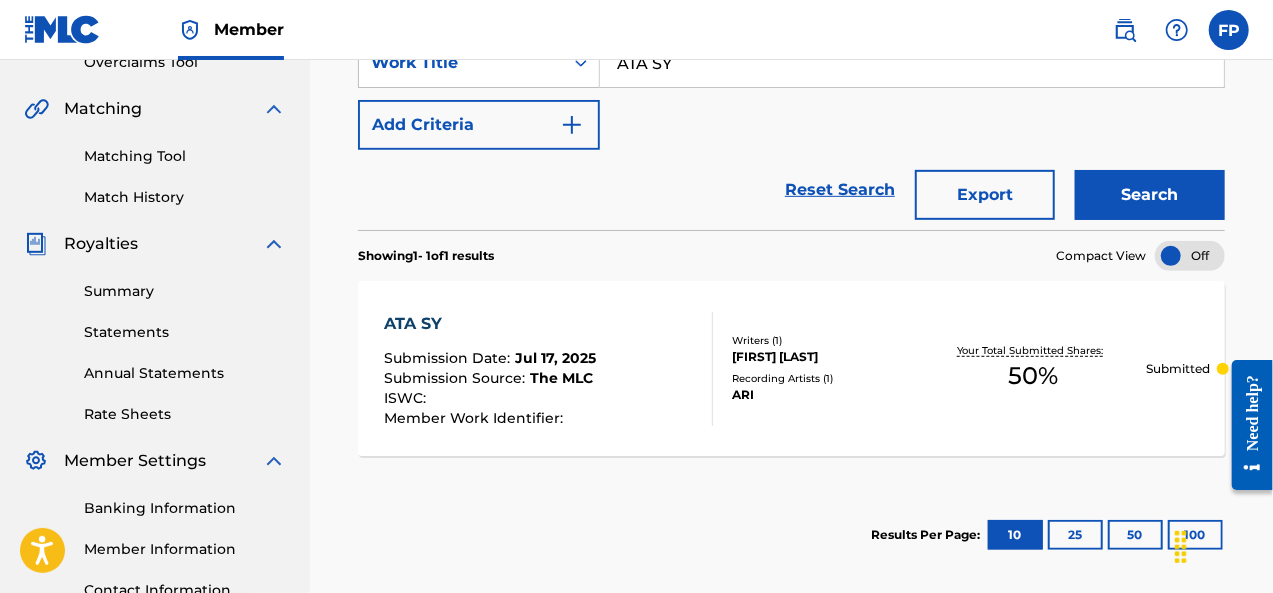 scroll, scrollTop: 471, scrollLeft: 0, axis: vertical 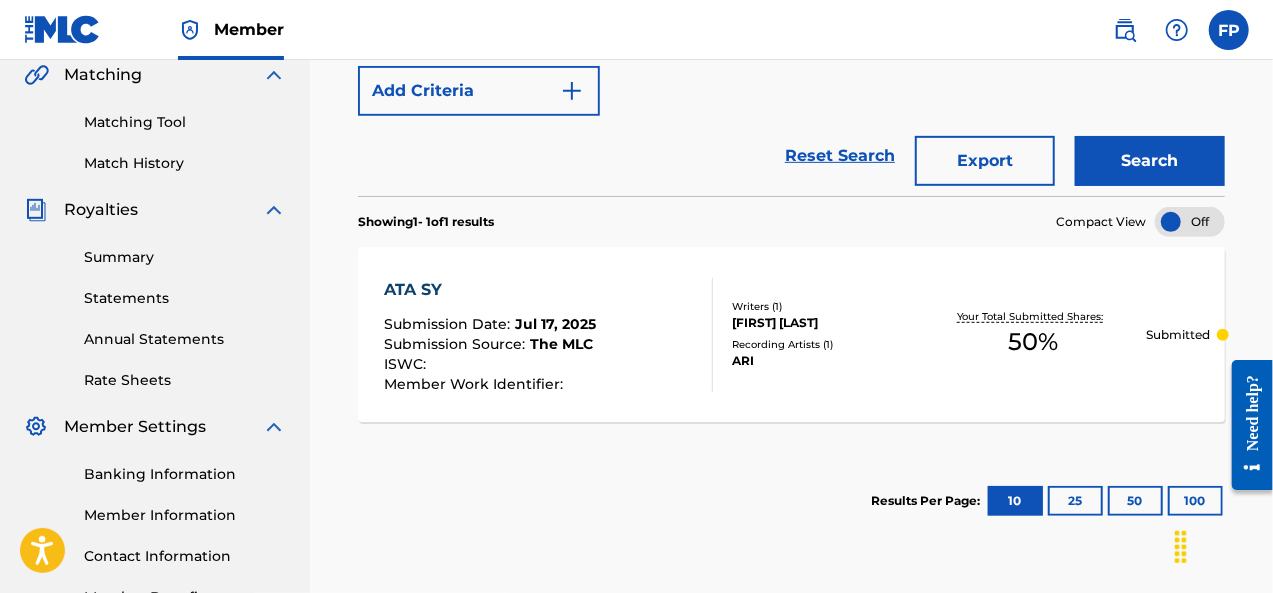 click on "ATA SY Submission Date : Jul 17, 2025 Submission Source : The MLC ISWC : Member Work Identifier : Writers ( 1 ) [LAST] [LAST] Recording Artists ( 1 ) ARI Your Total Submitted Shares: 50 %   Submitted" at bounding box center (791, 334) 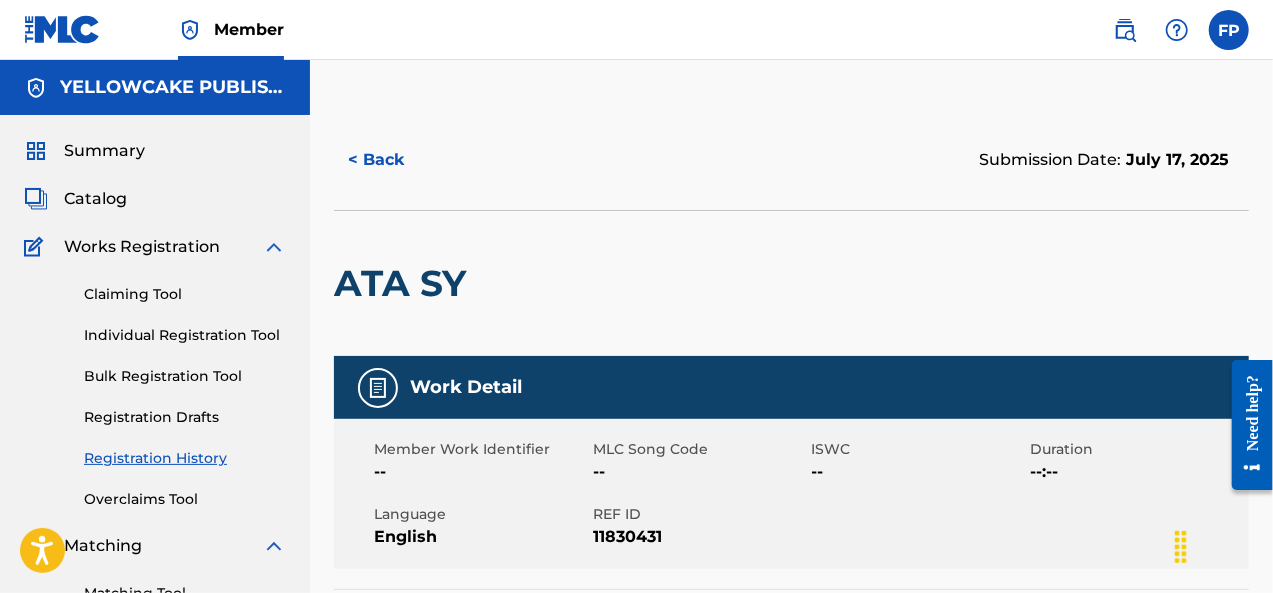 scroll, scrollTop: 21, scrollLeft: 0, axis: vertical 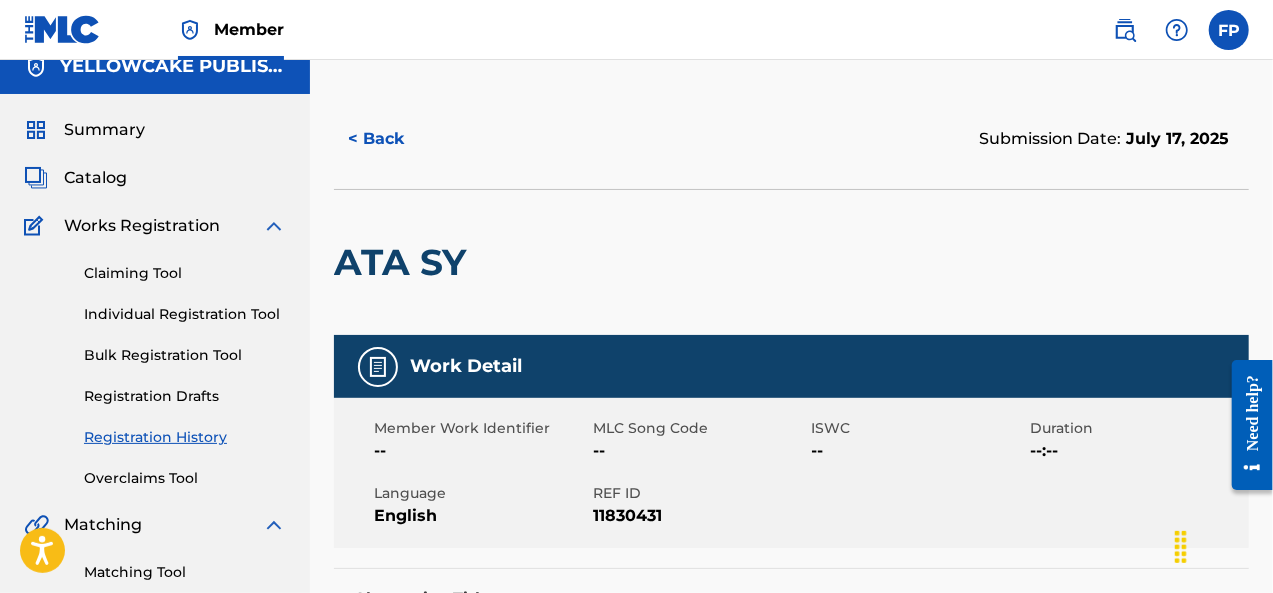 click on "Overclaims Tool" at bounding box center [185, 478] 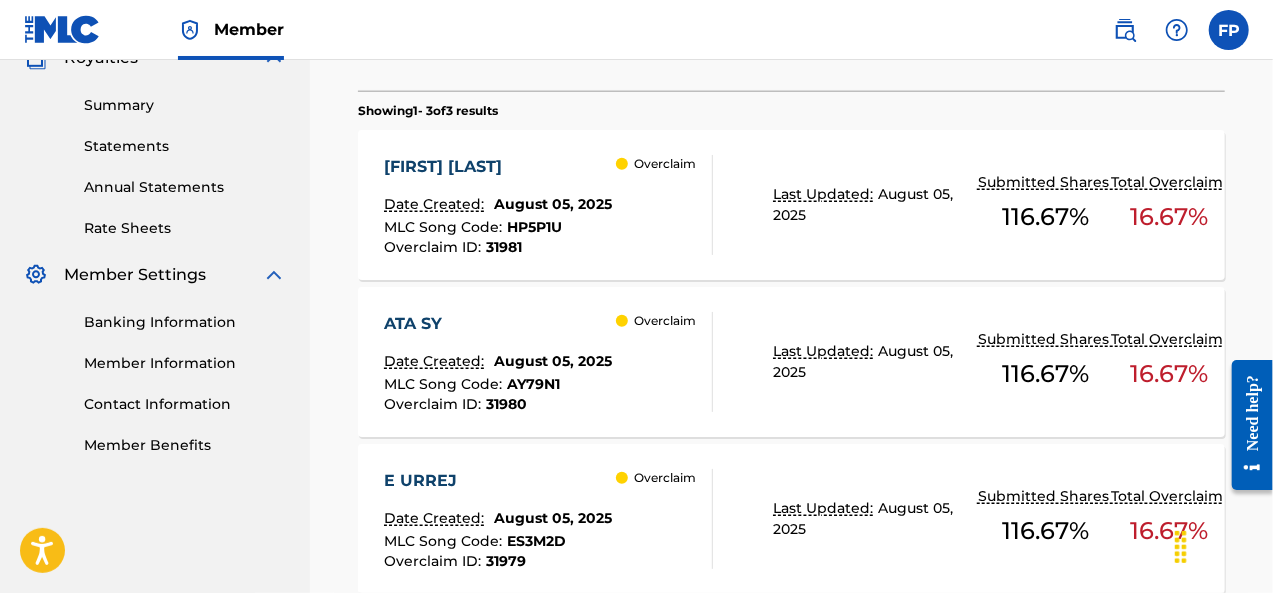 scroll, scrollTop: 684, scrollLeft: 0, axis: vertical 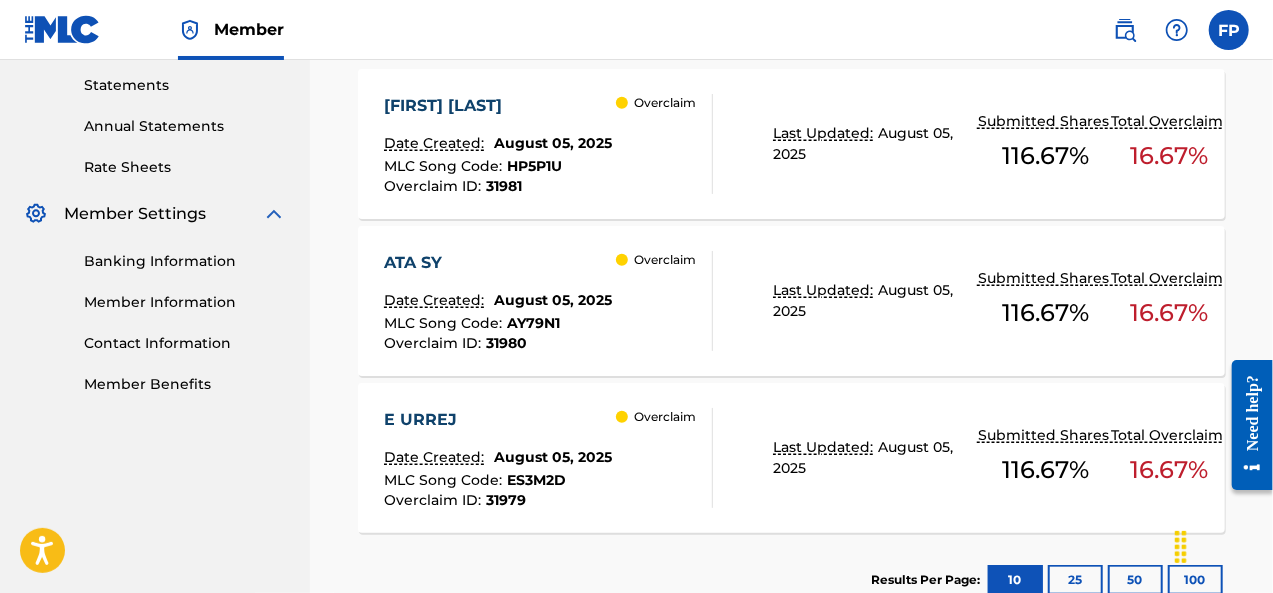 click on "ATA SY Date Created: August 05, 2025 MLC Song Code : AY79N1 Overclaim ID : 31980   Overclaim Last Updated: August 05, 2025 Submitted Shares 116.67 % Total Overclaim 16.67 %" at bounding box center (791, 301) 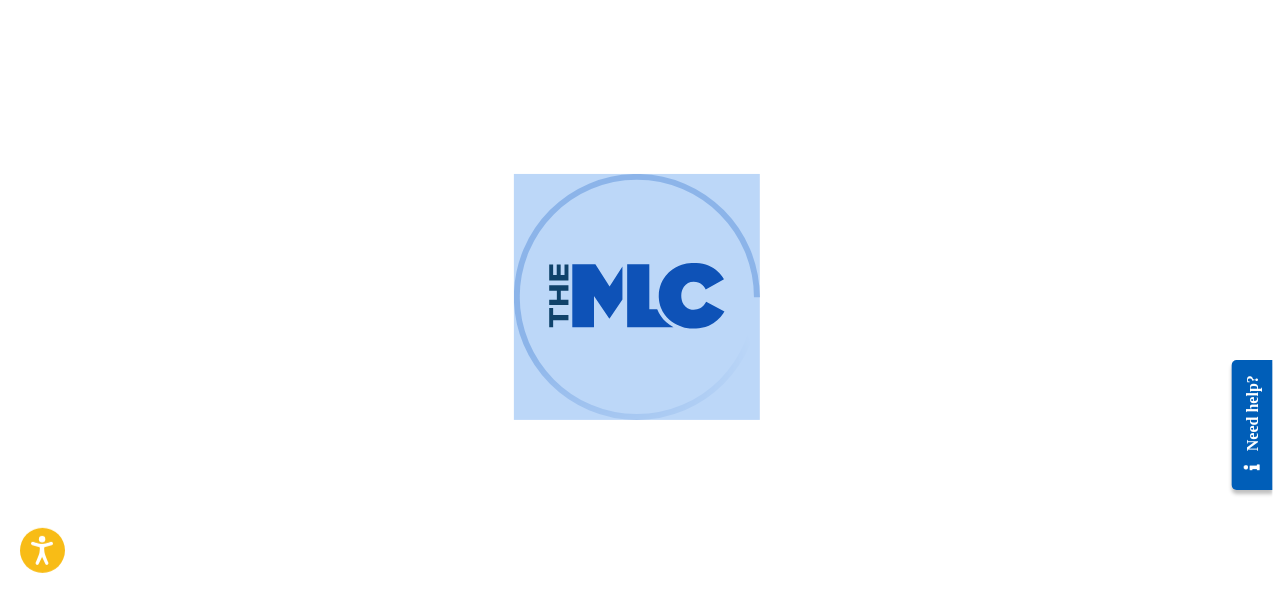 click at bounding box center (636, 296) 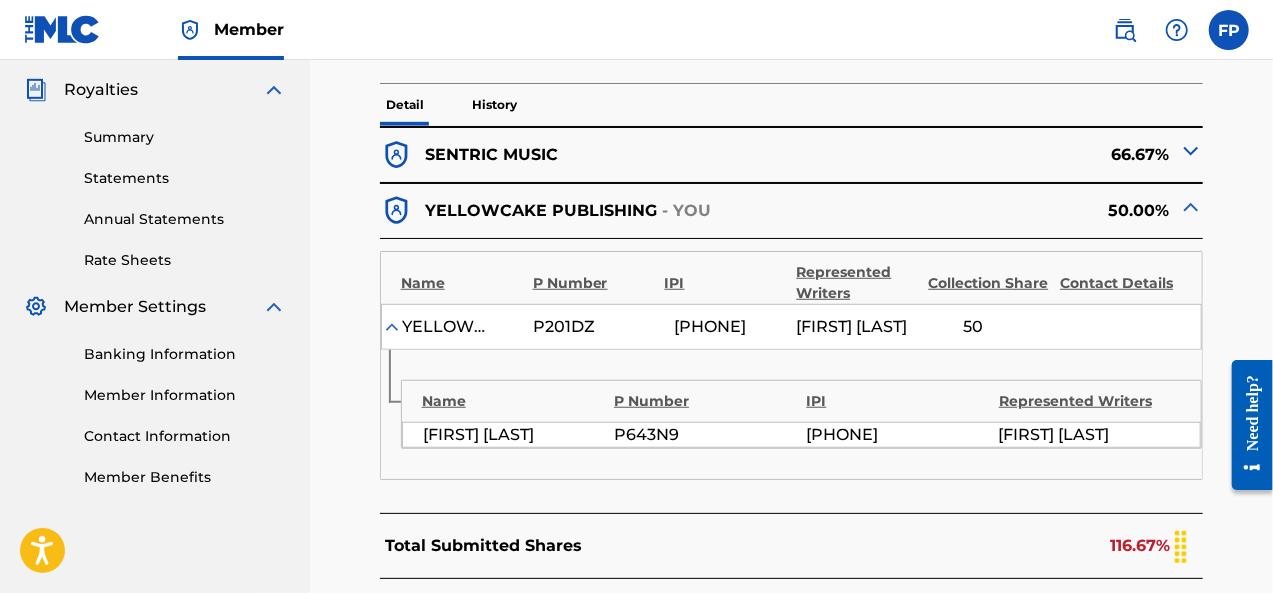scroll, scrollTop: 601, scrollLeft: 0, axis: vertical 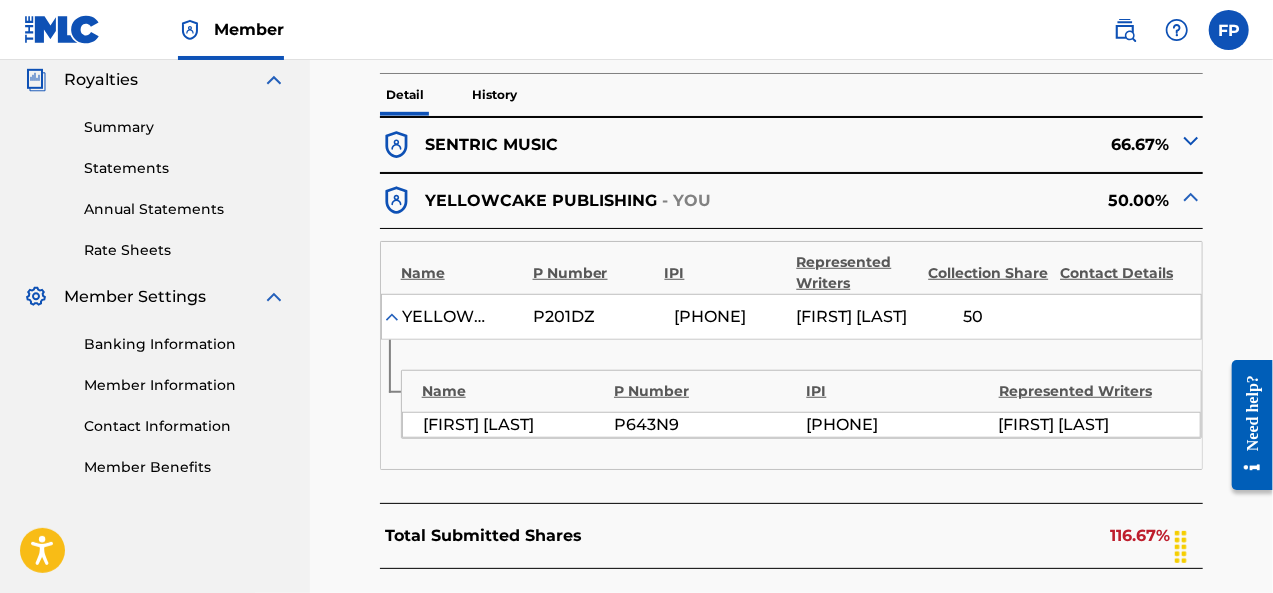 click on "66.67%" at bounding box center (998, 145) 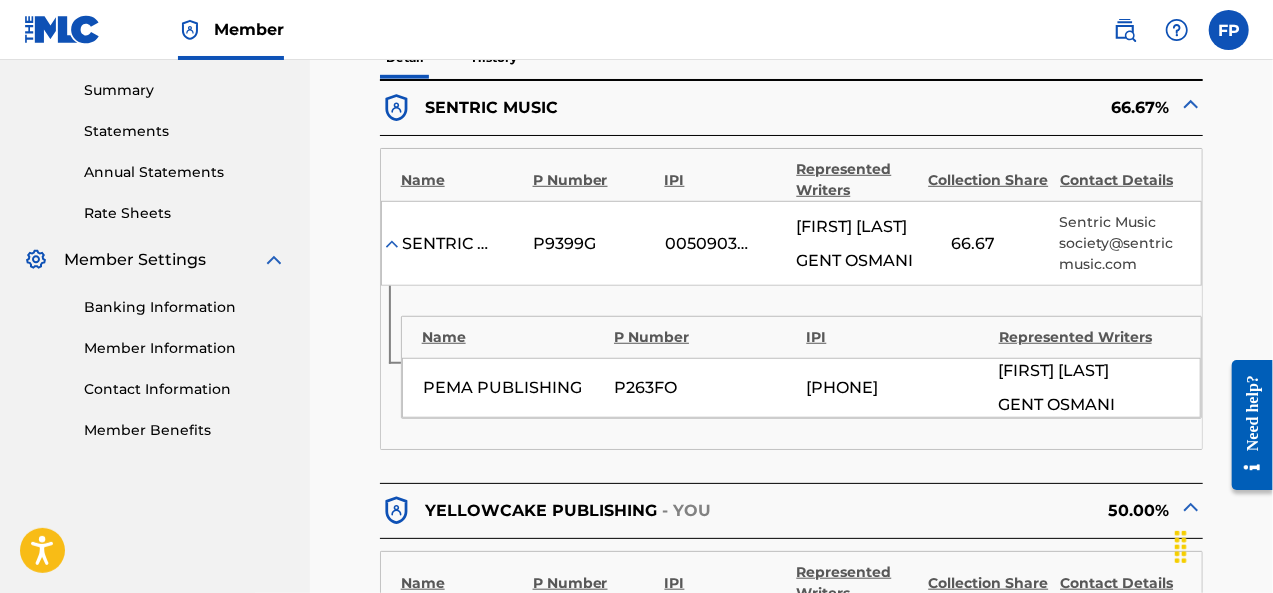 scroll, scrollTop: 637, scrollLeft: 0, axis: vertical 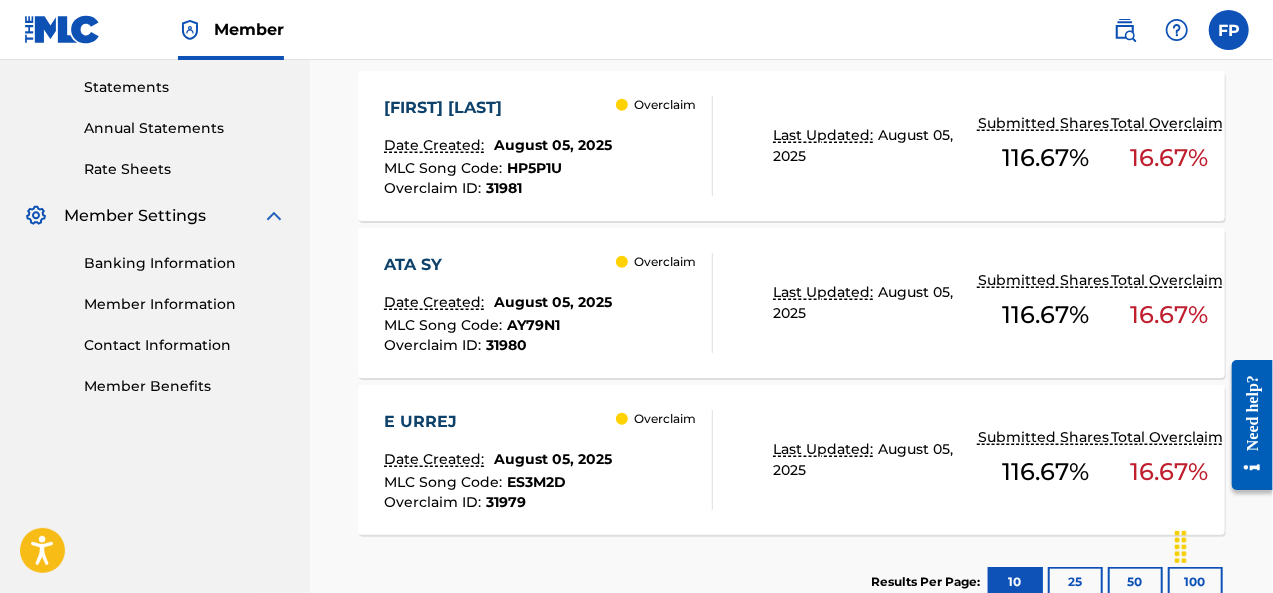 click on "Overclaim" at bounding box center (664, 460) 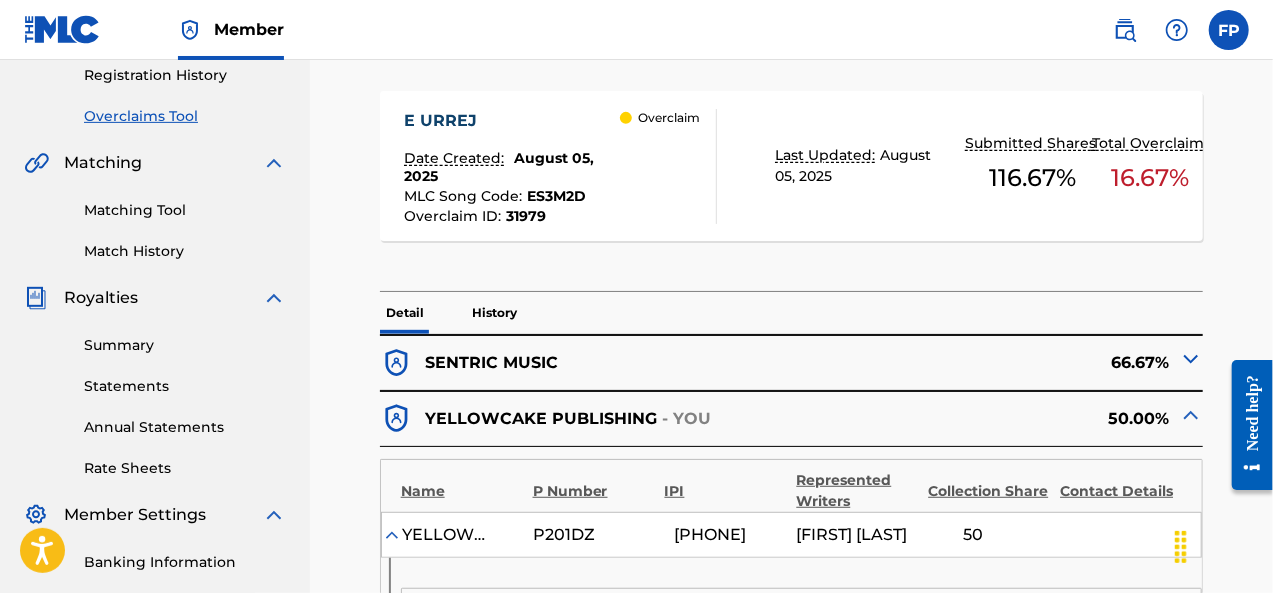 scroll, scrollTop: 429, scrollLeft: 0, axis: vertical 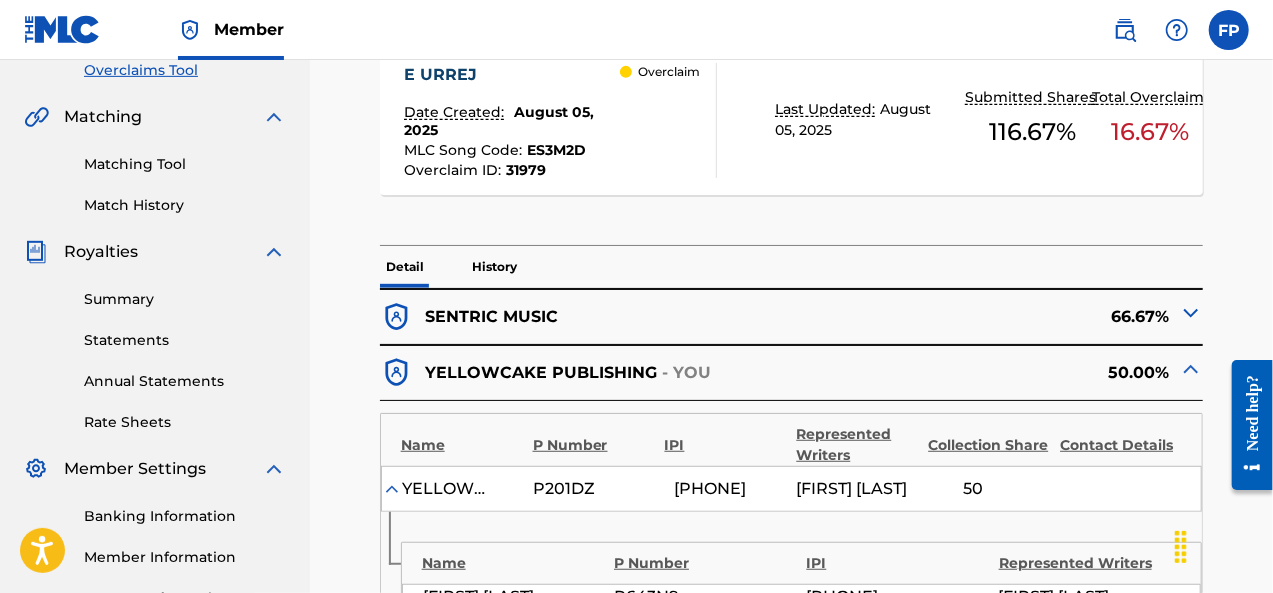 click at bounding box center [1191, 313] 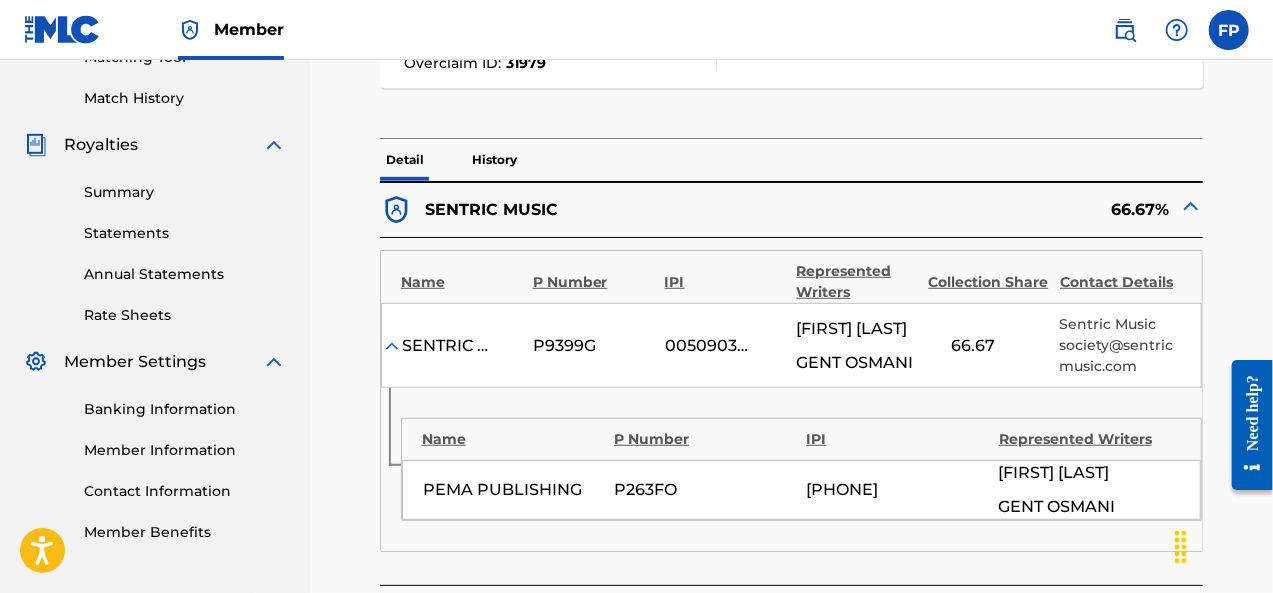 scroll, scrollTop: 543, scrollLeft: 0, axis: vertical 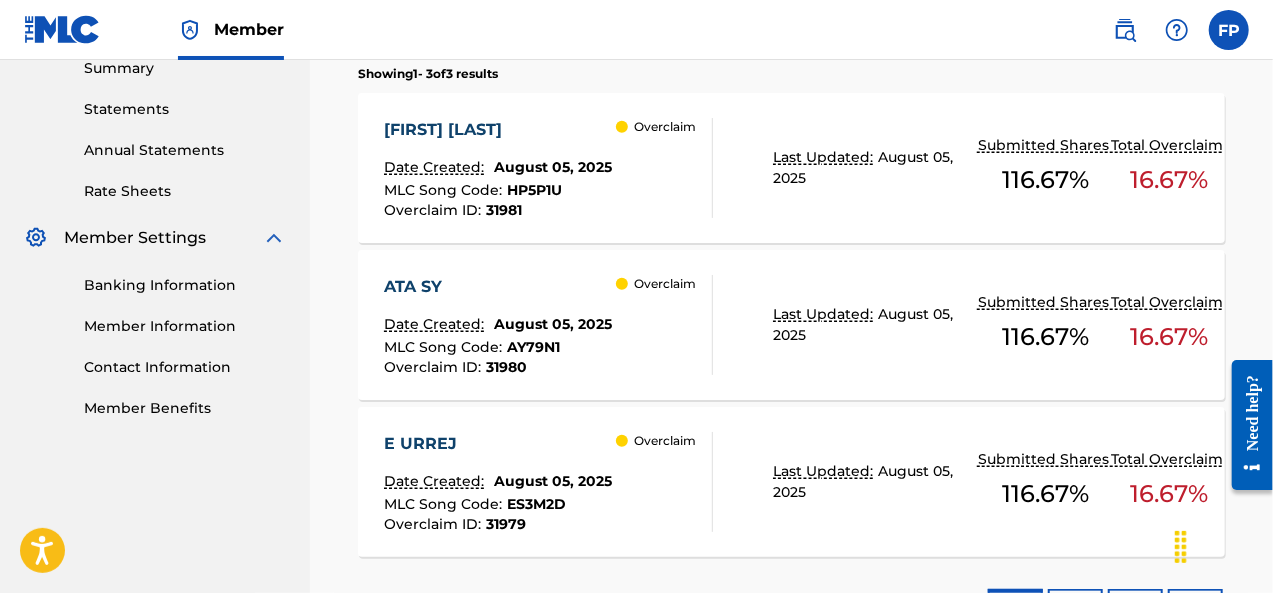 click on "Overclaim" at bounding box center [664, 168] 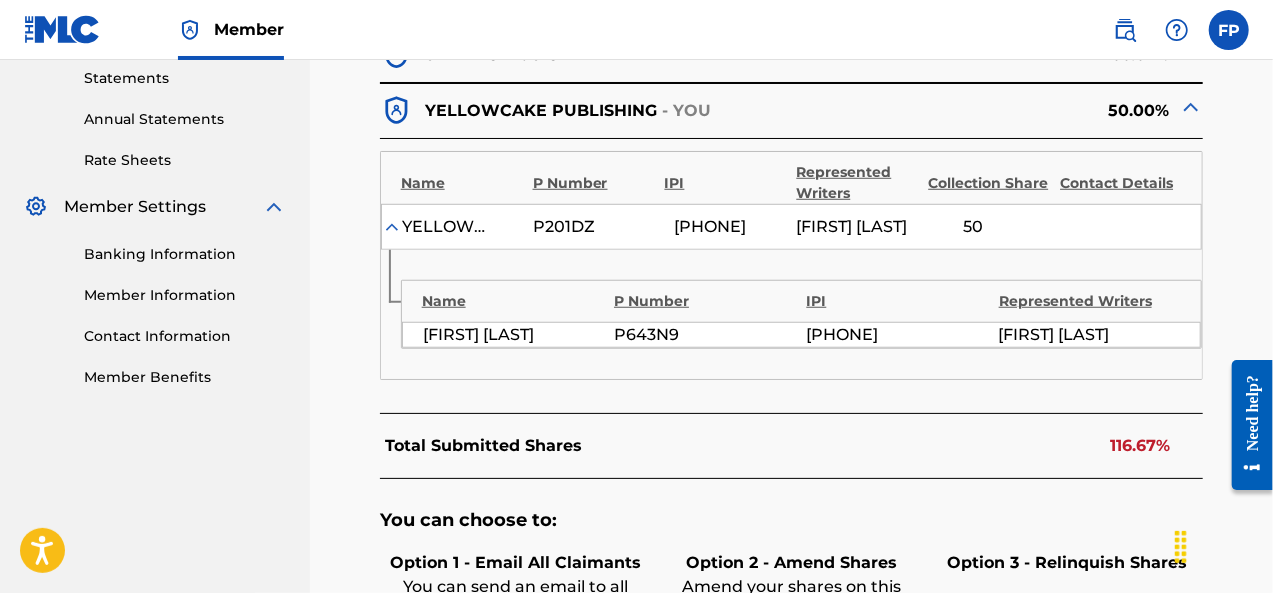 scroll, scrollTop: 707, scrollLeft: 0, axis: vertical 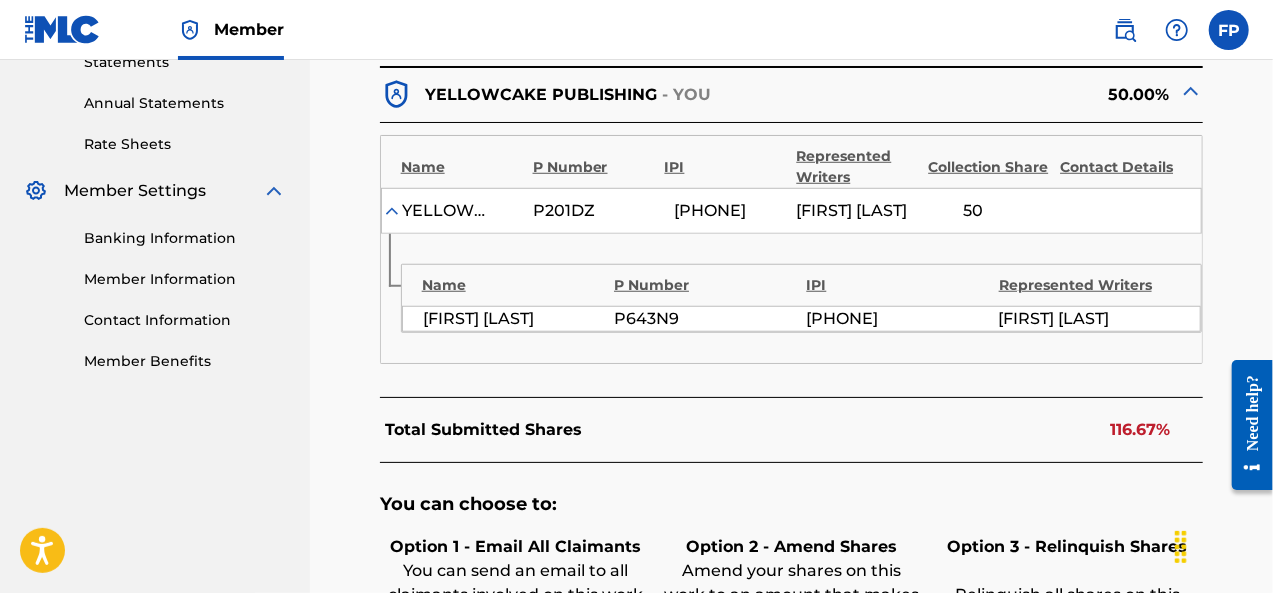 click on "[PHONE]" at bounding box center (710, 211) 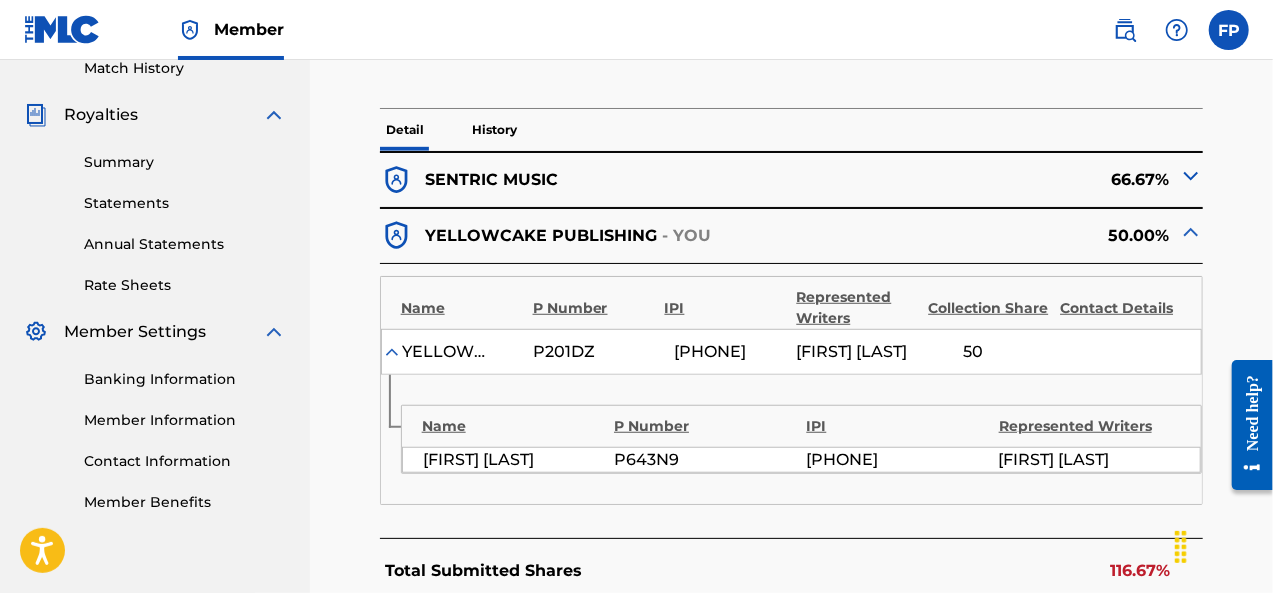 scroll, scrollTop: 531, scrollLeft: 0, axis: vertical 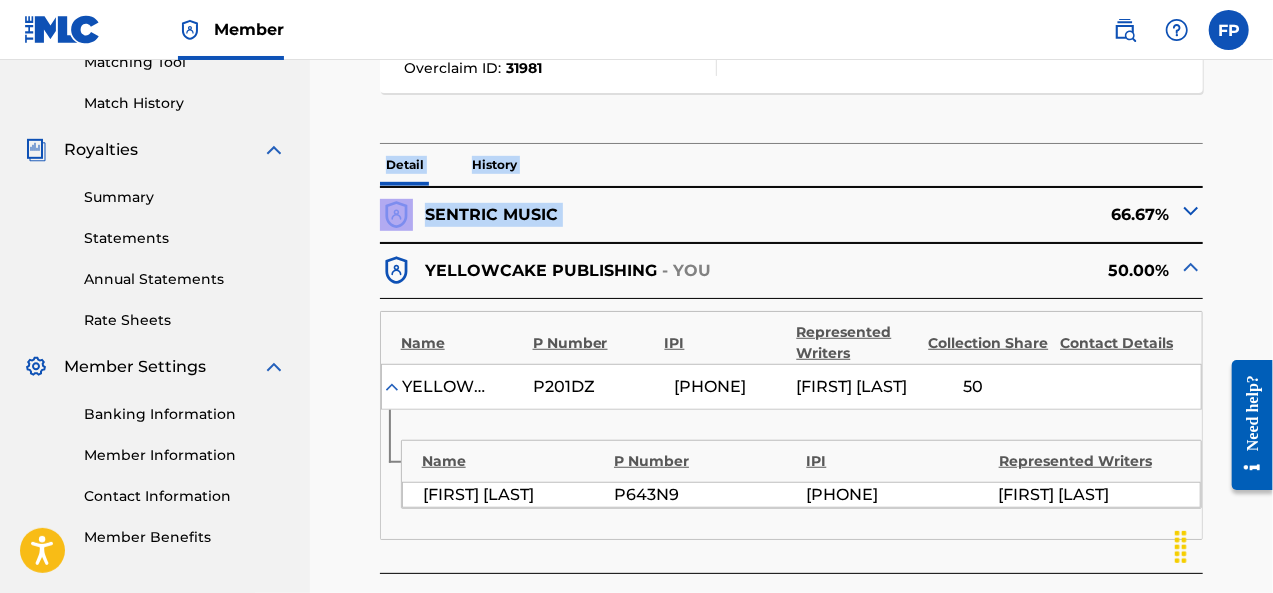 drag, startPoint x: 653, startPoint y: 167, endPoint x: 836, endPoint y: 245, distance: 198.92964 